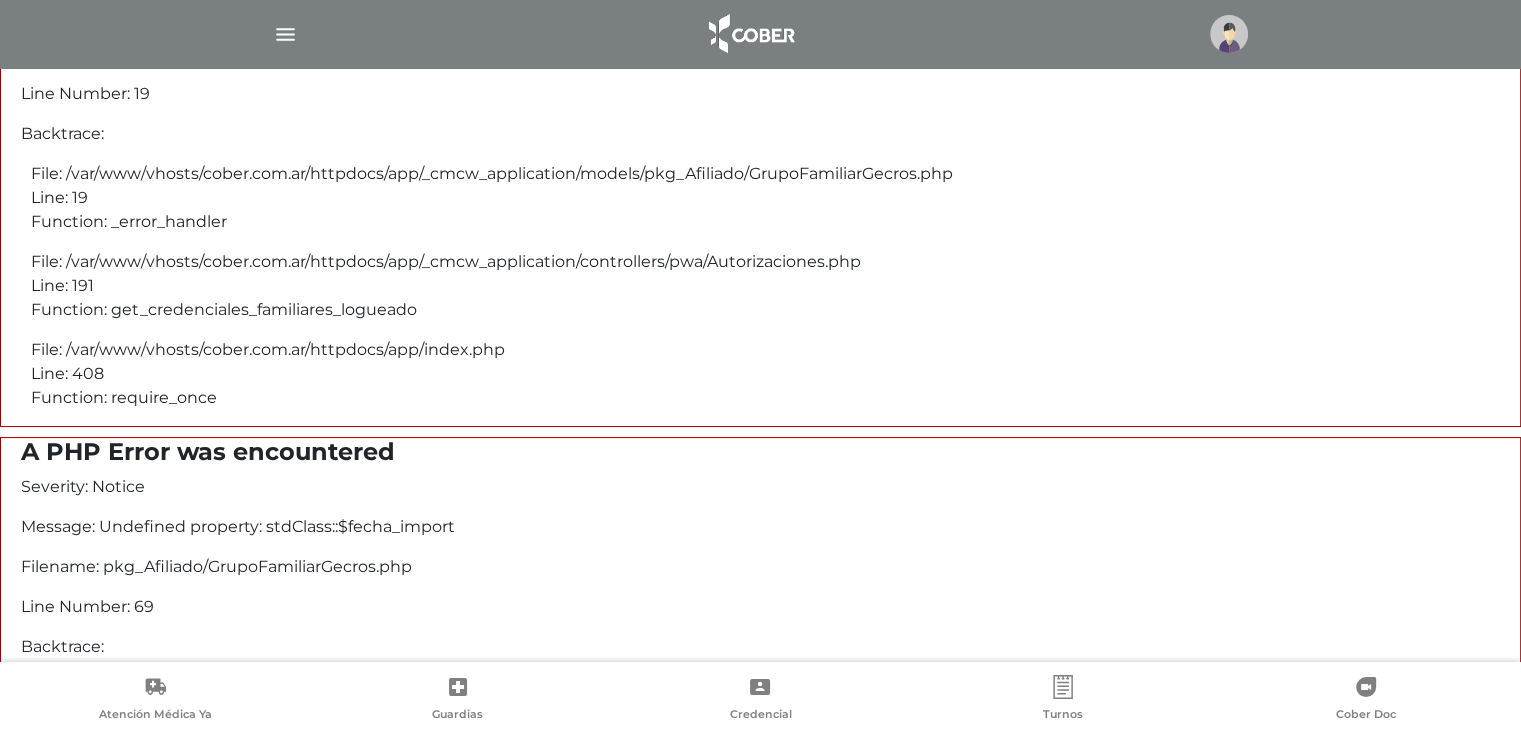 scroll, scrollTop: 0, scrollLeft: 0, axis: both 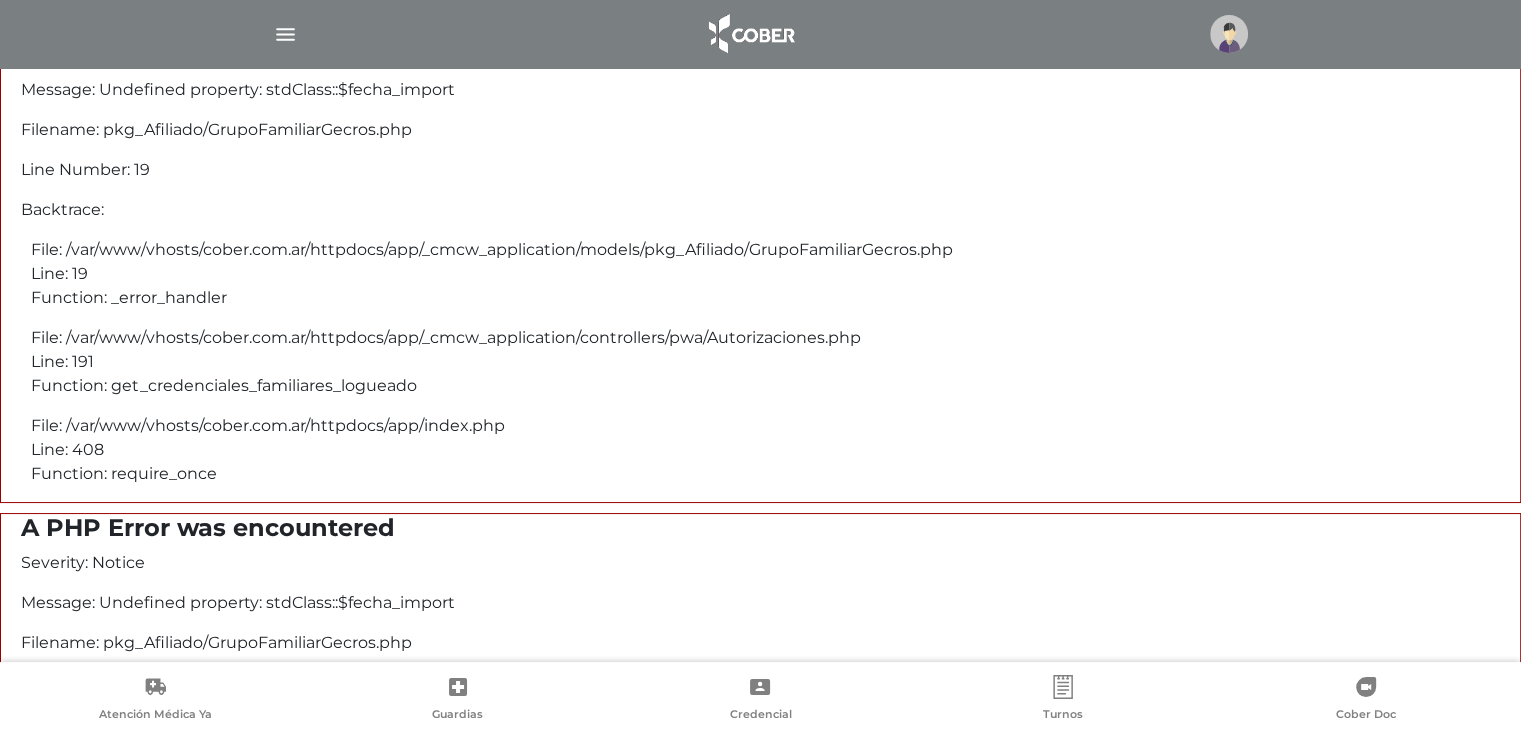 click at bounding box center [750, 34] 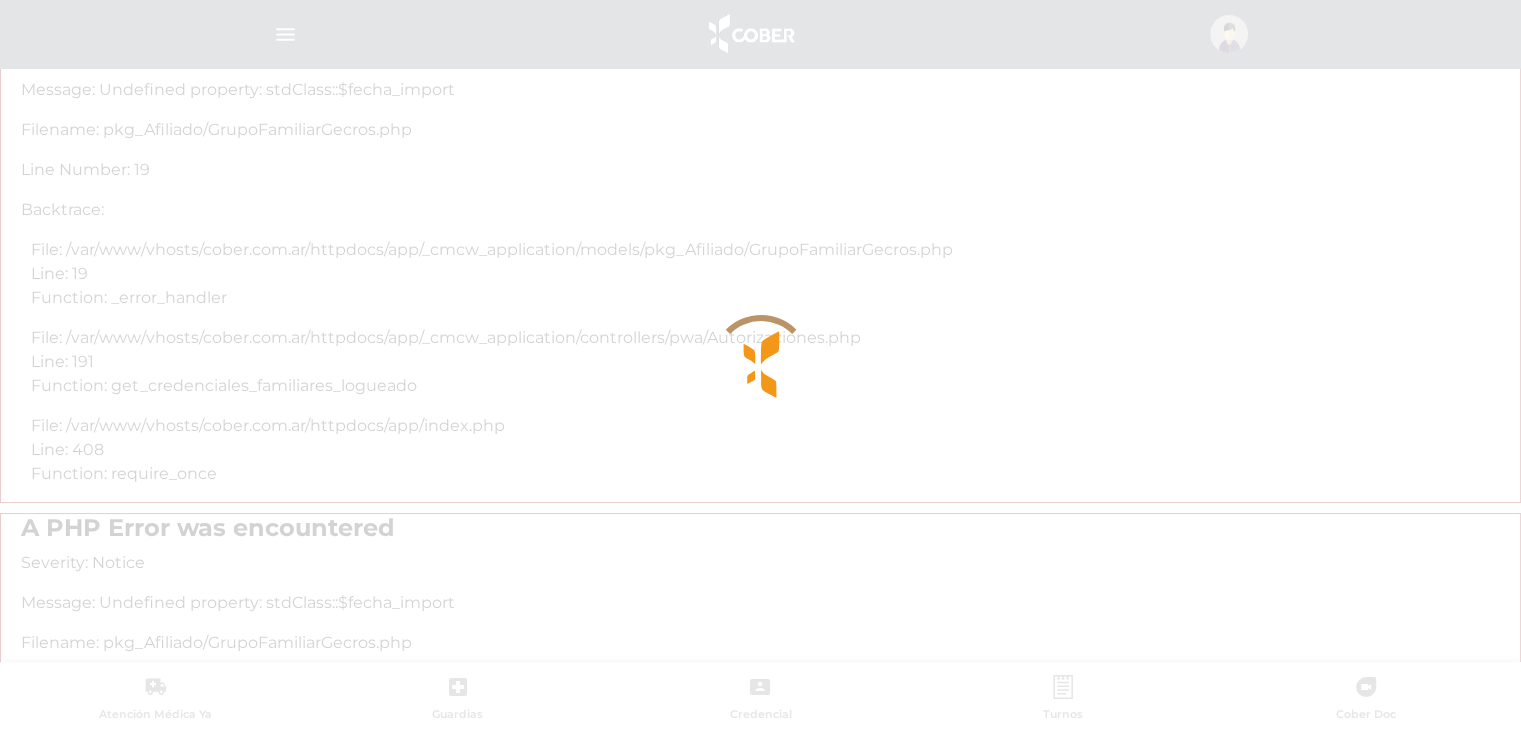 scroll, scrollTop: 0, scrollLeft: 0, axis: both 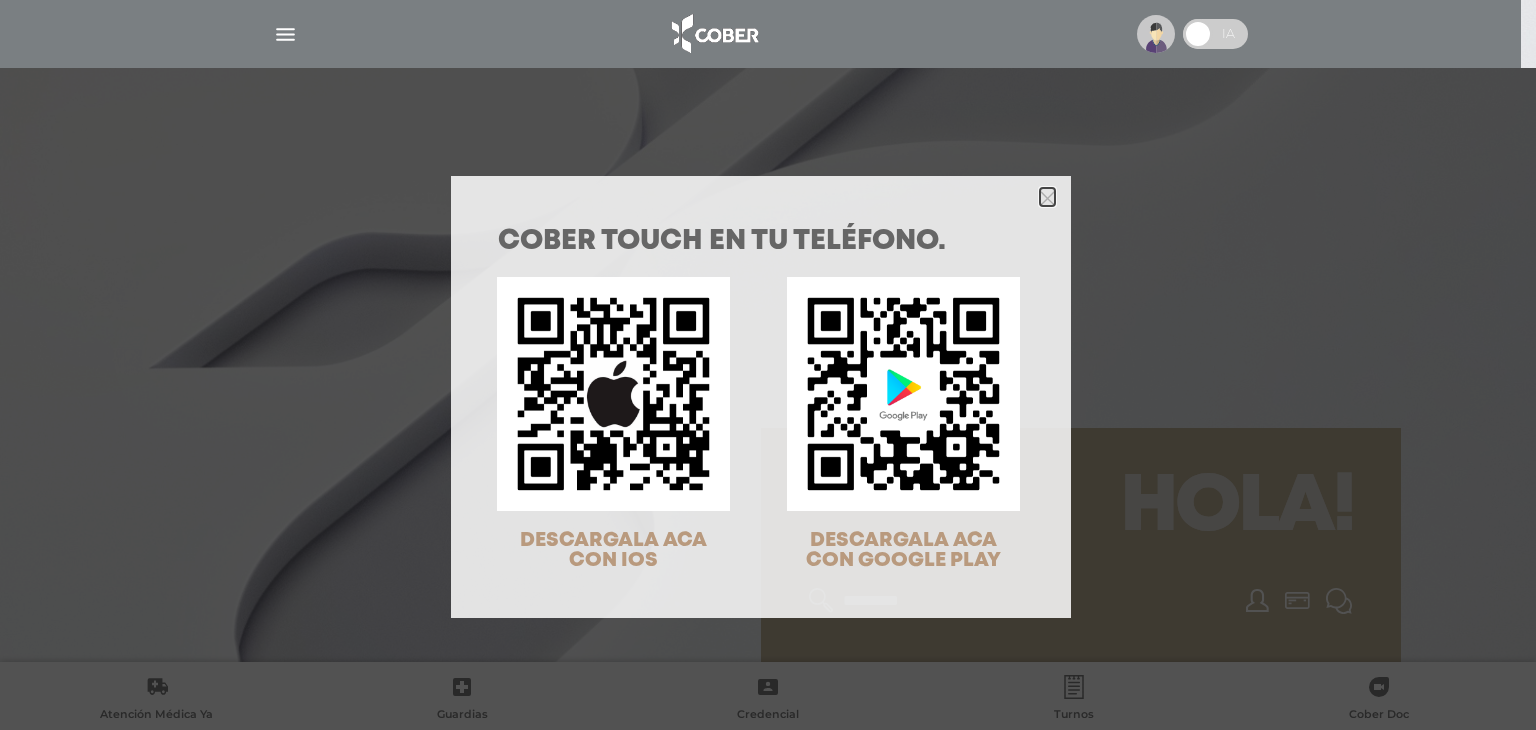 click at bounding box center (1047, 198) 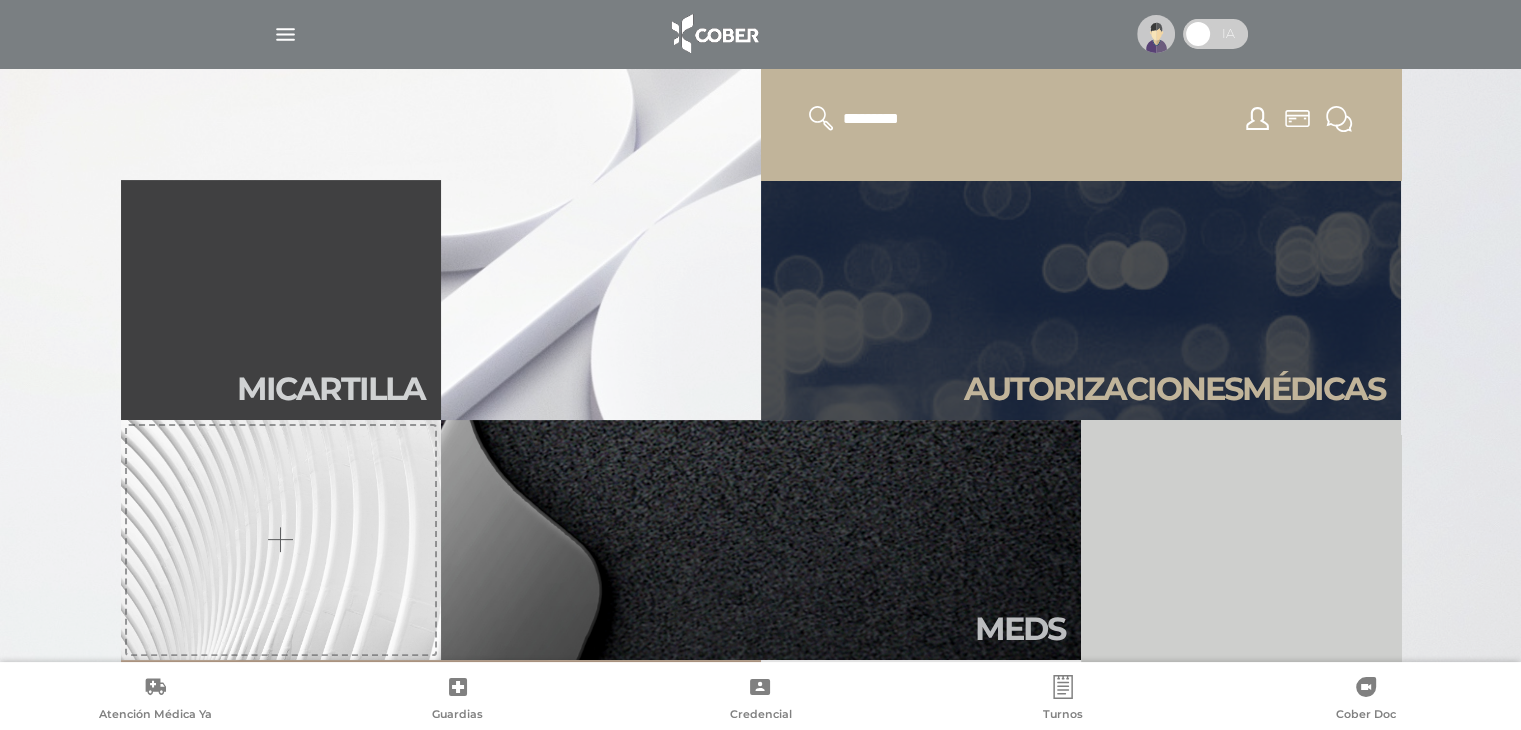 scroll, scrollTop: 487, scrollLeft: 0, axis: vertical 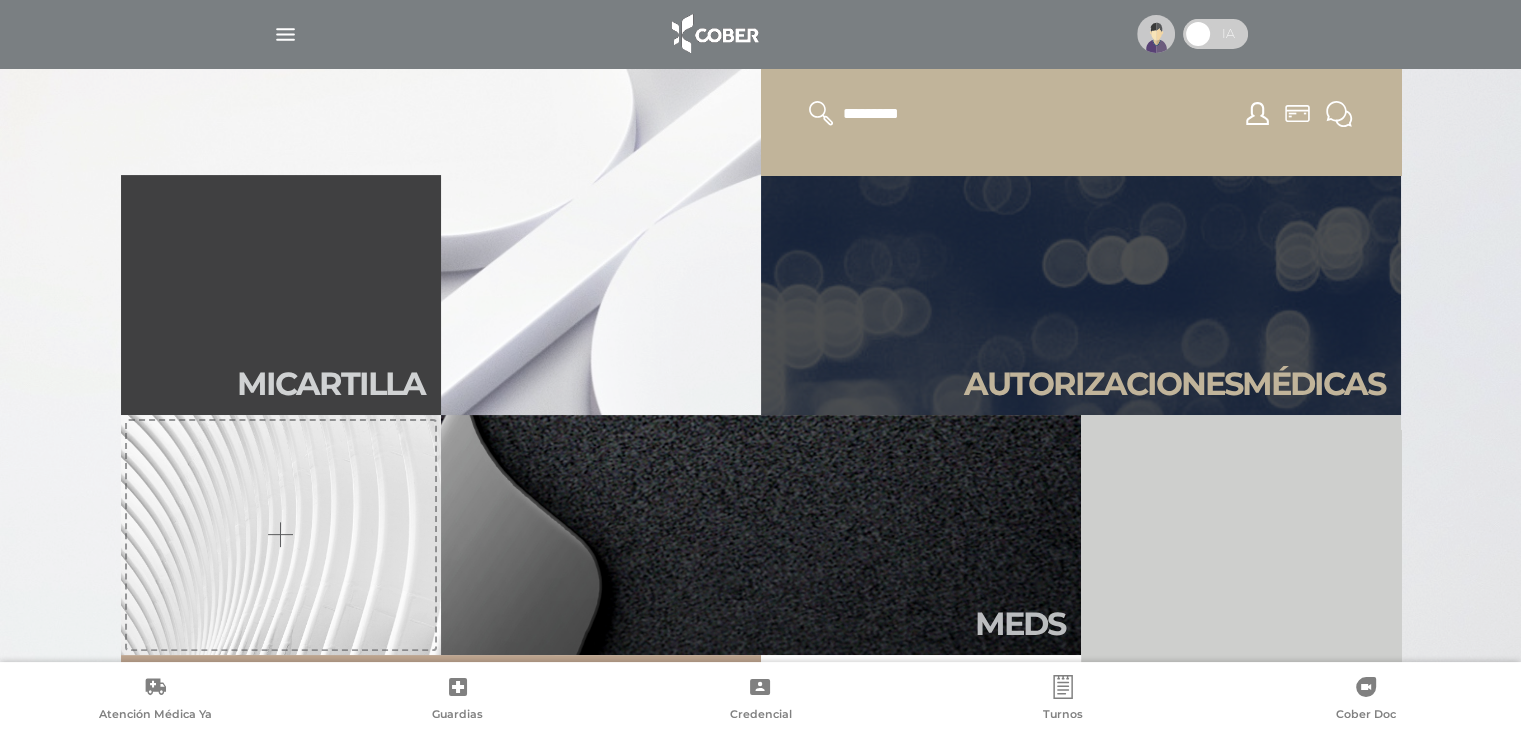 click on "Autori zaciones  médicas" at bounding box center (1174, 384) 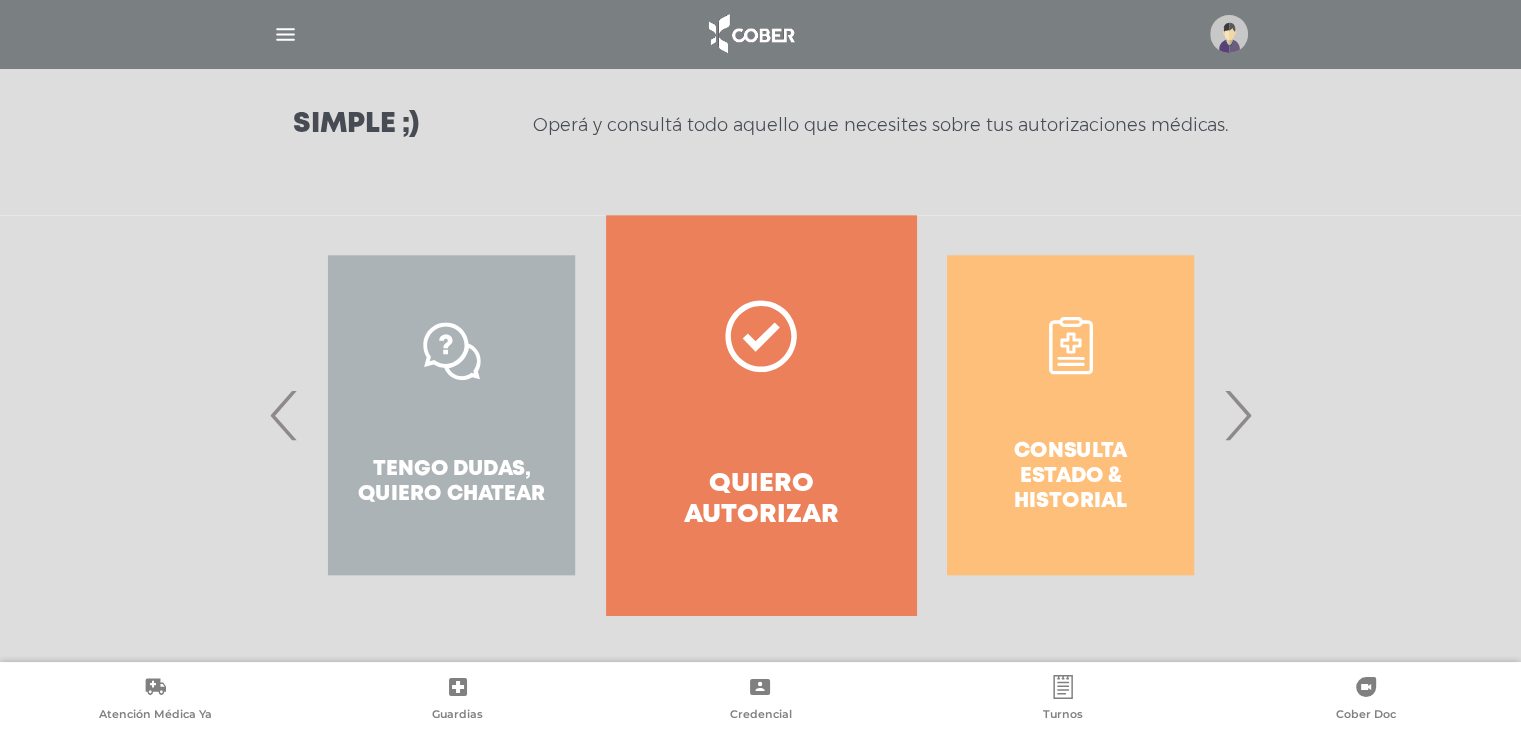 scroll, scrollTop: 2164, scrollLeft: 0, axis: vertical 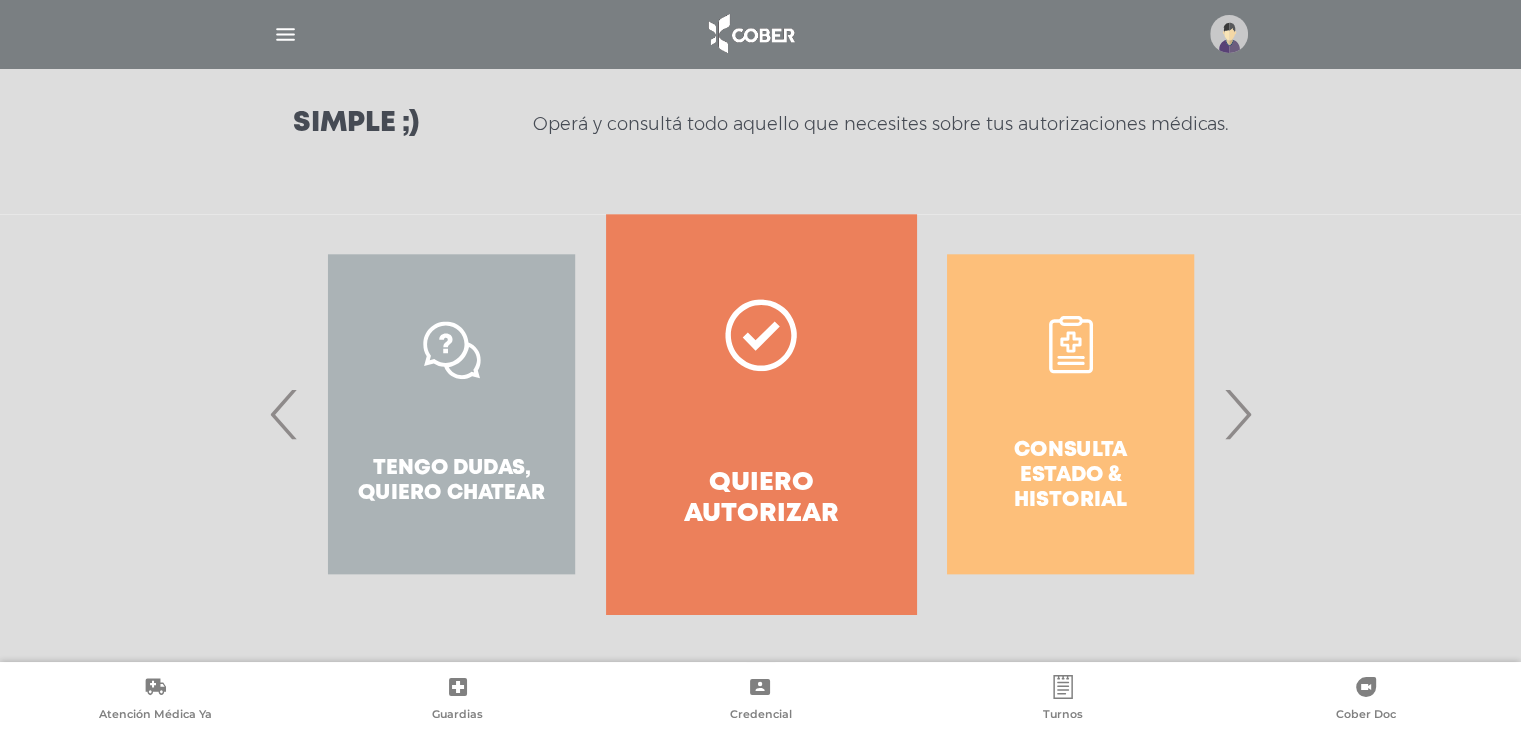 click on "Quiero autorizar" at bounding box center (760, 414) 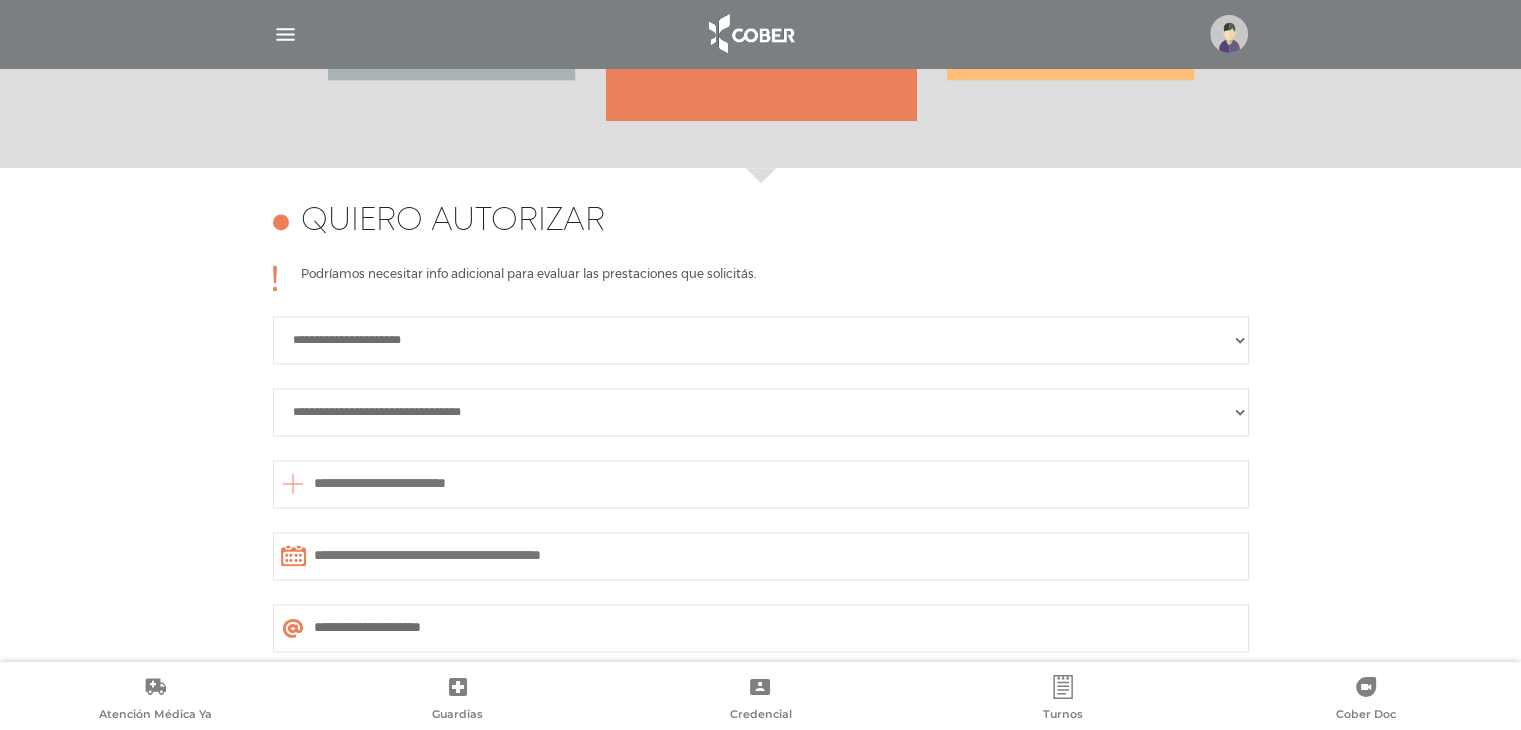 scroll, scrollTop: 2777, scrollLeft: 0, axis: vertical 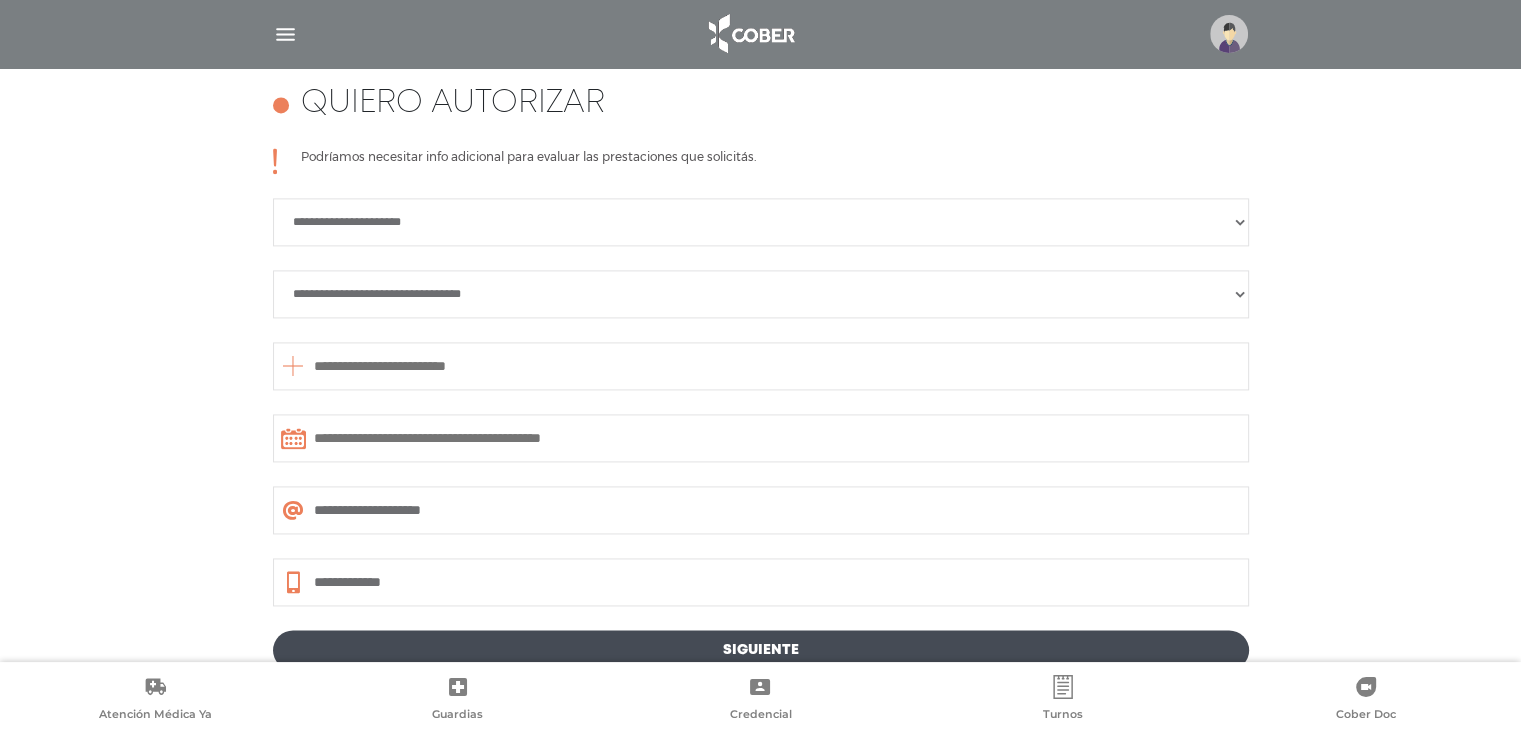 click on "**********" at bounding box center [761, 222] 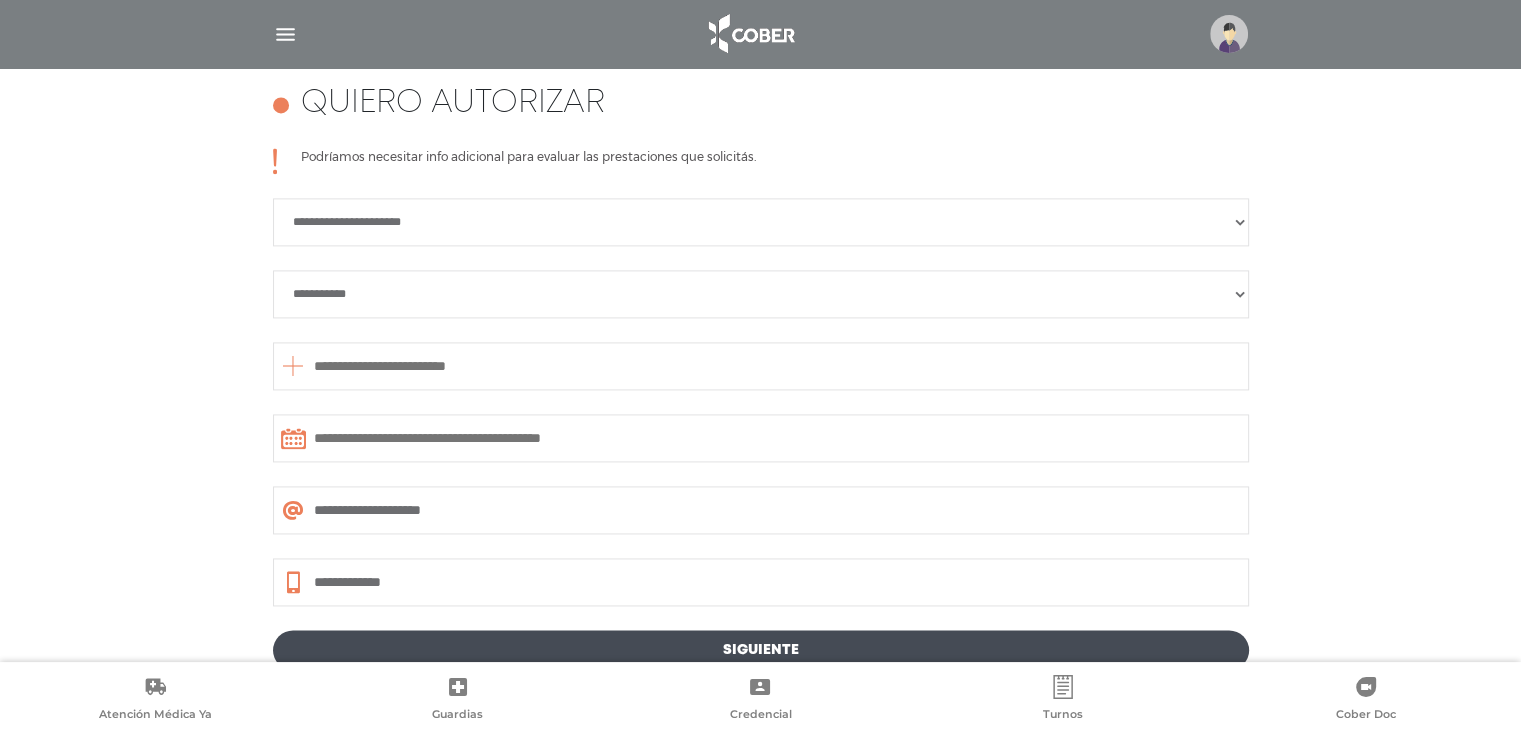click on "**********" at bounding box center [761, 294] 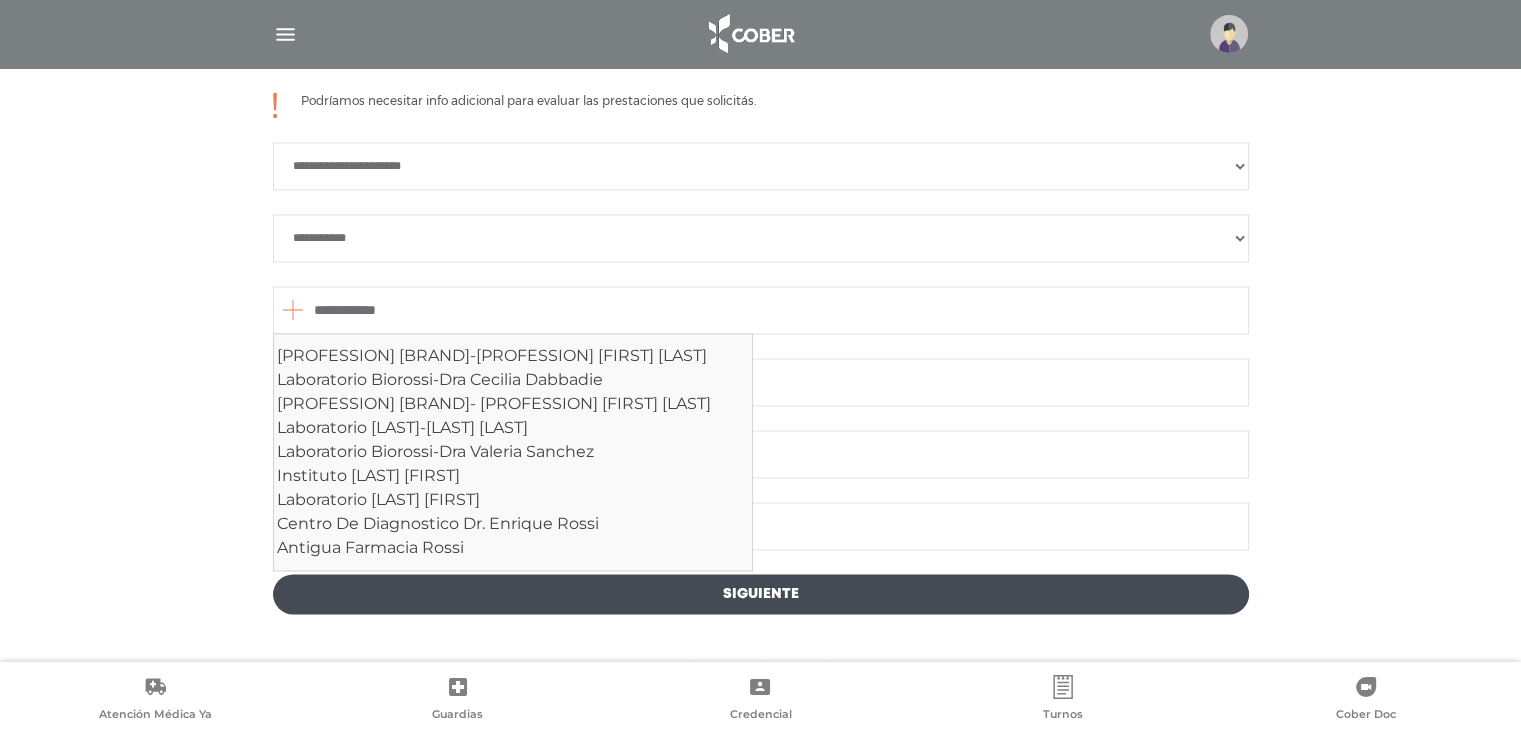 scroll, scrollTop: 2837, scrollLeft: 0, axis: vertical 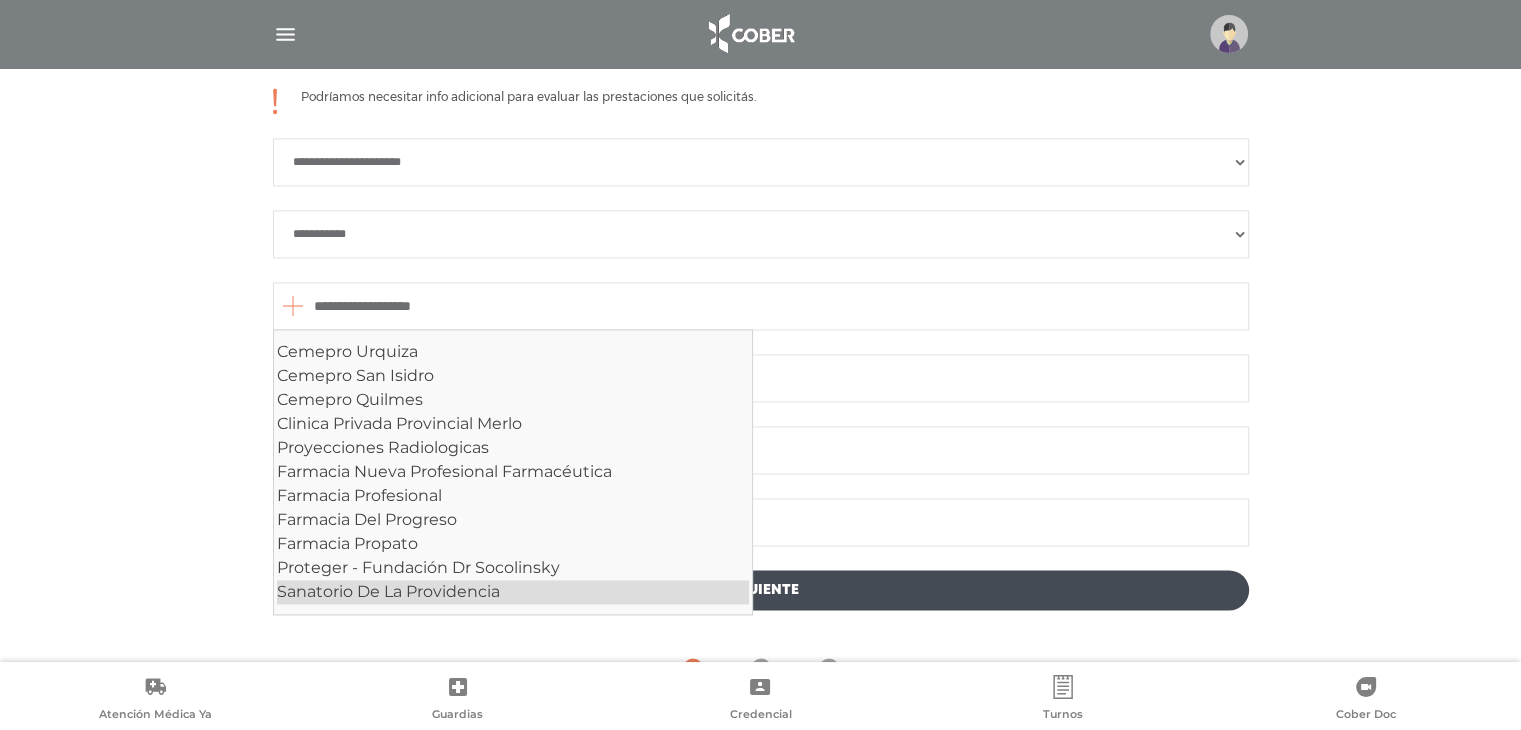 click on "Sanatorio De La Providencia" at bounding box center [513, 592] 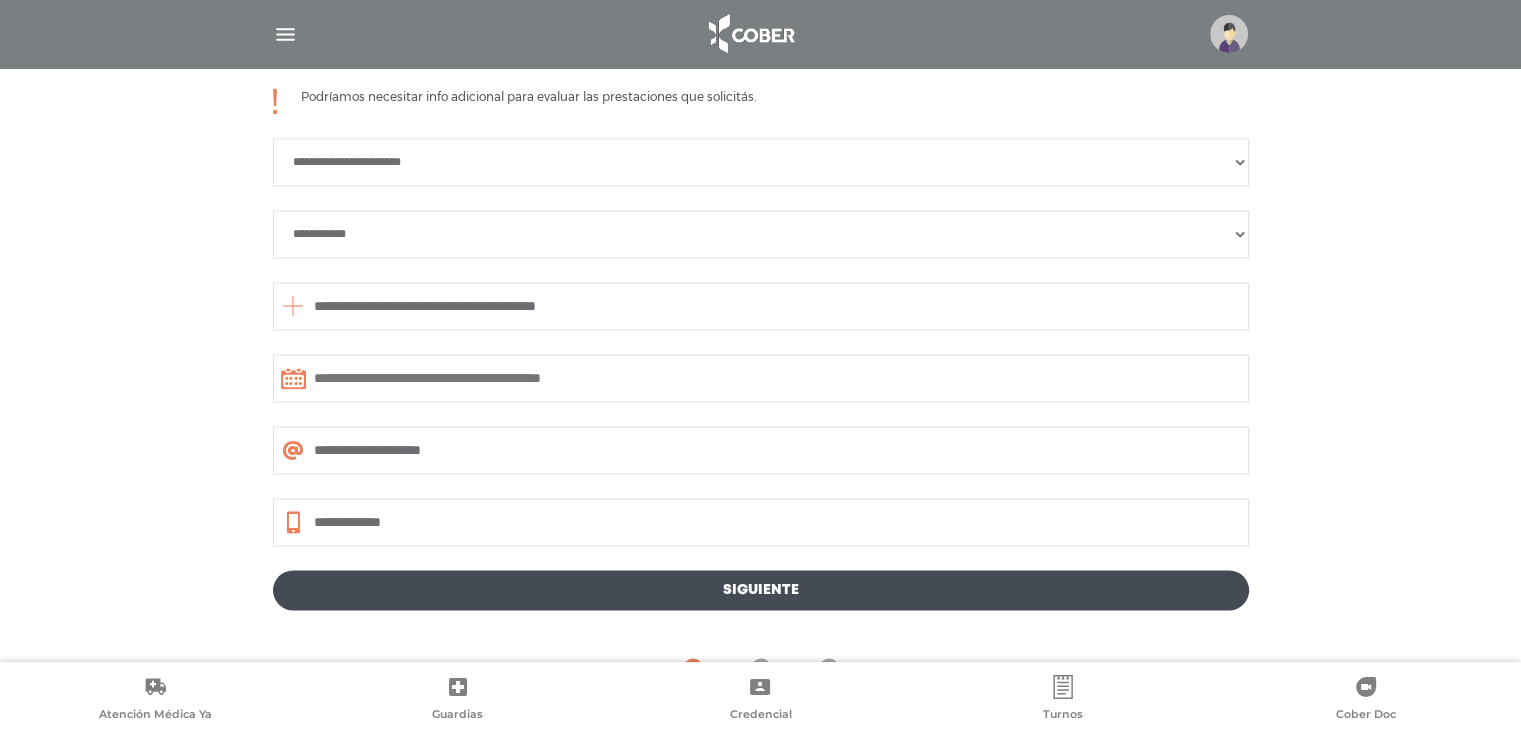type on "**********" 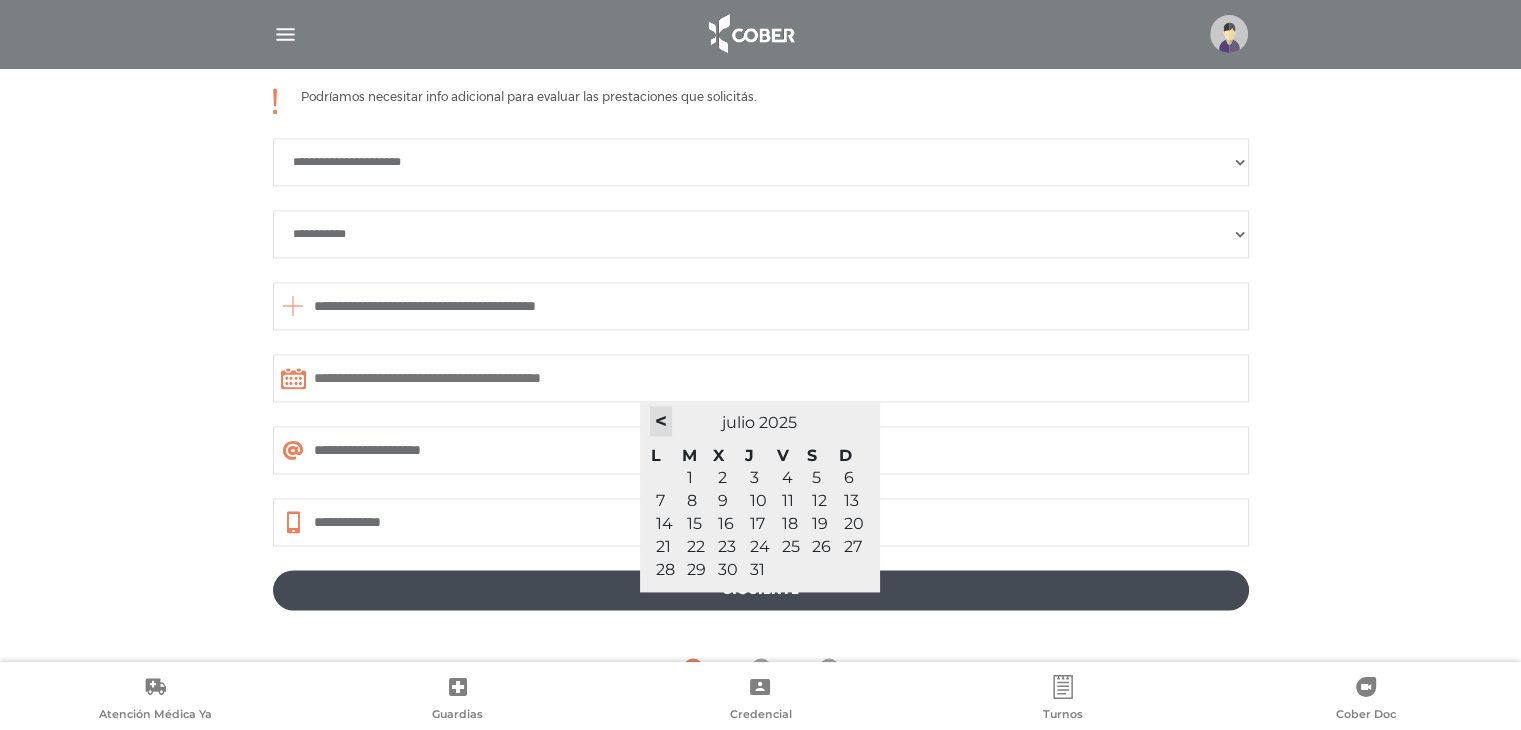 click on "<" at bounding box center [661, 421] 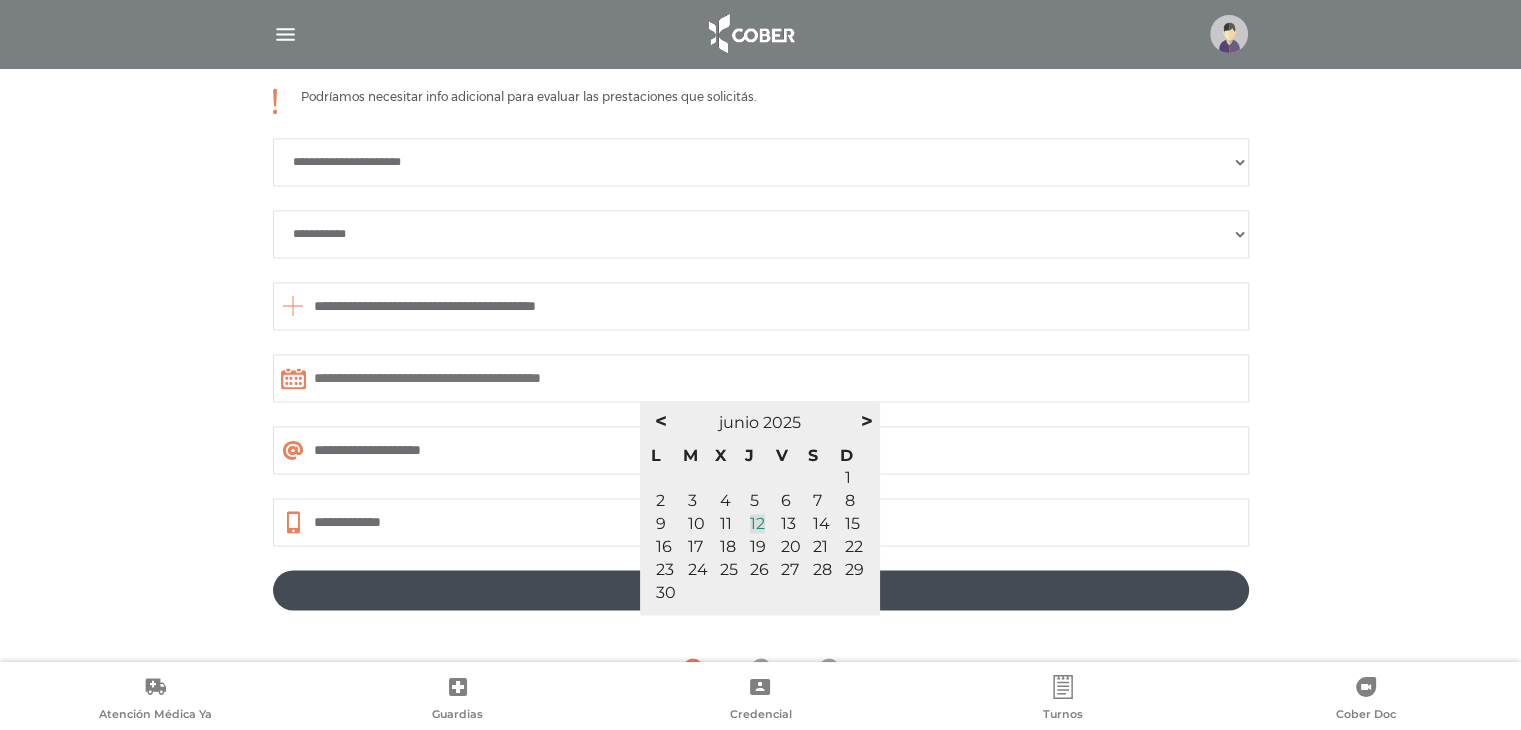 click on "12" at bounding box center (757, 523) 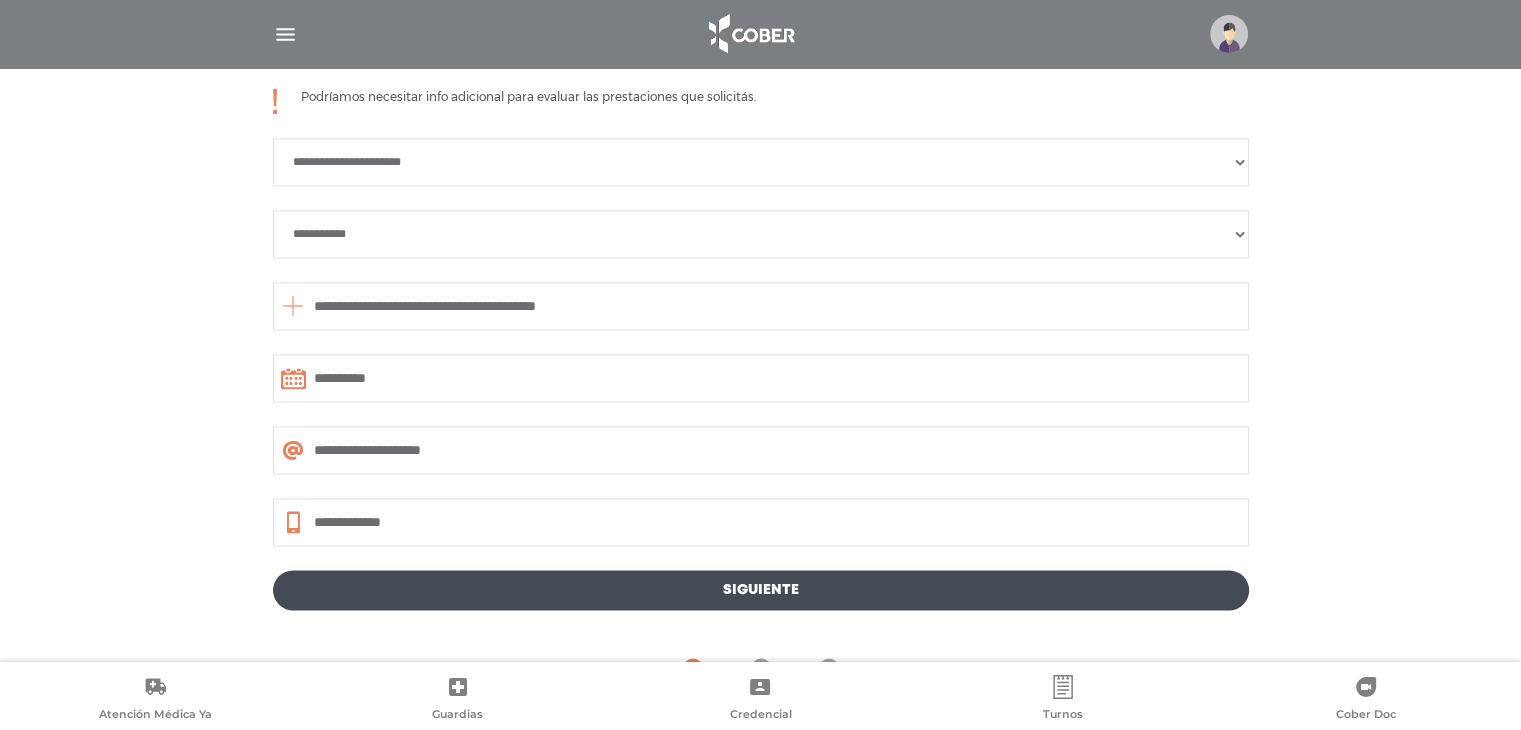 scroll, scrollTop: 2904, scrollLeft: 0, axis: vertical 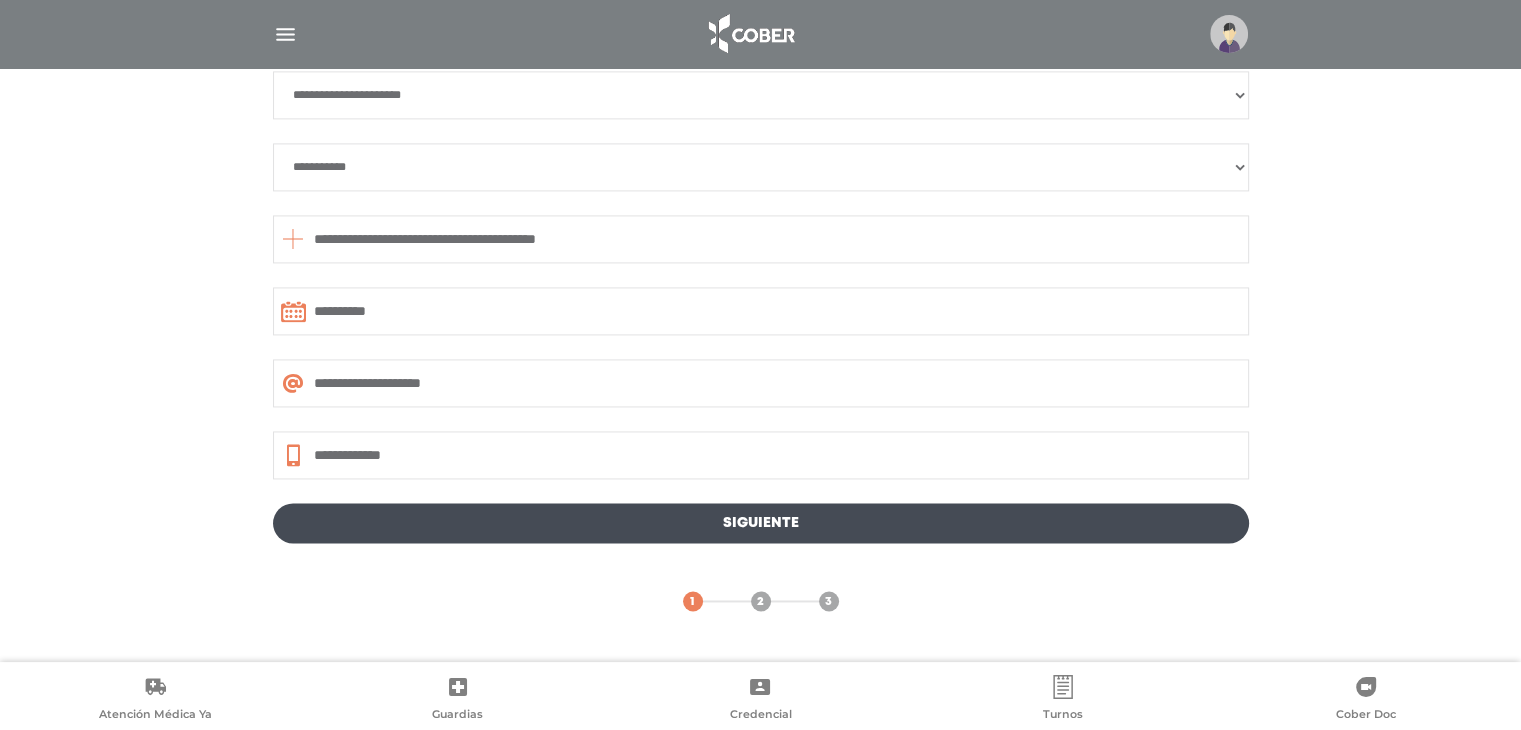 click on "Siguiente" at bounding box center [761, 523] 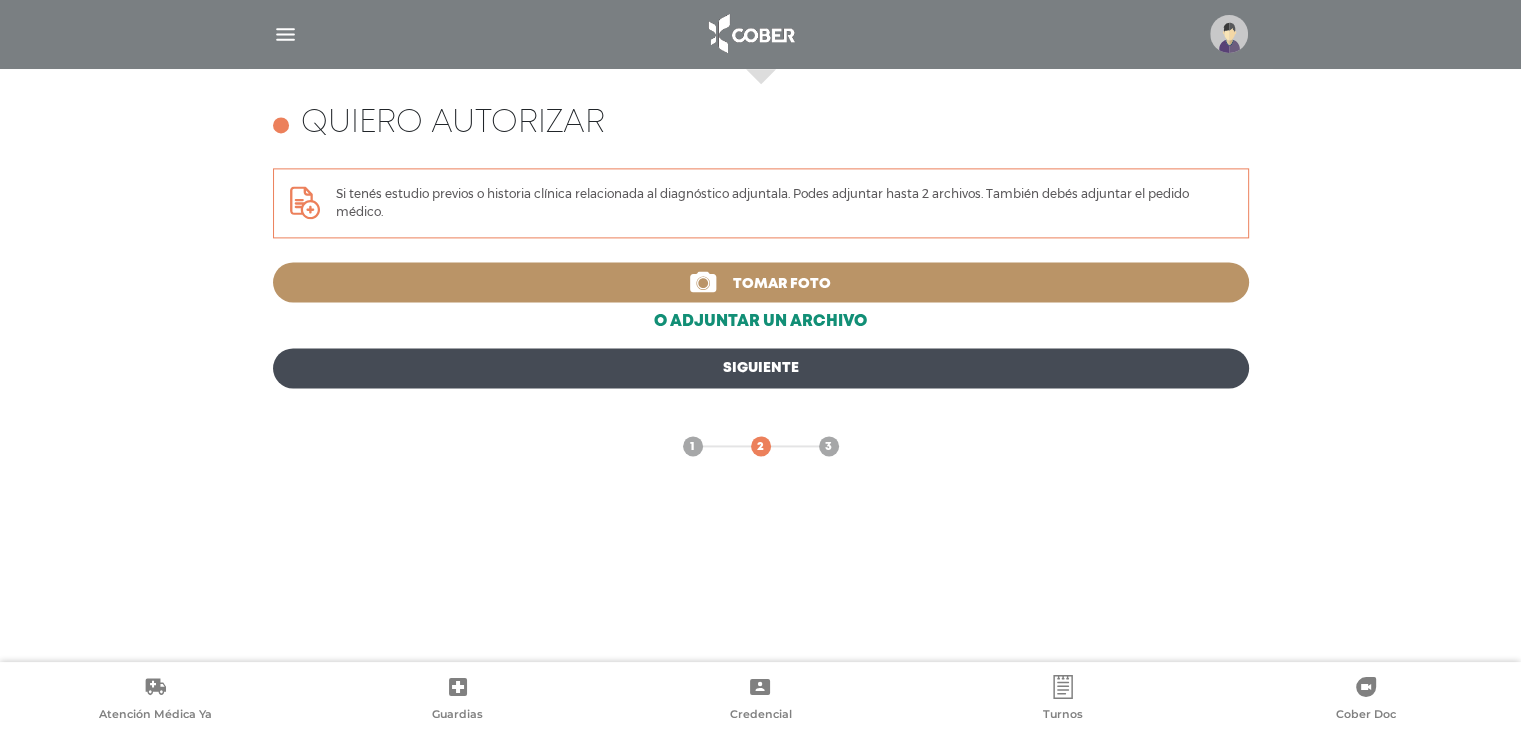 click on "o adjuntar un archivo" at bounding box center (761, 322) 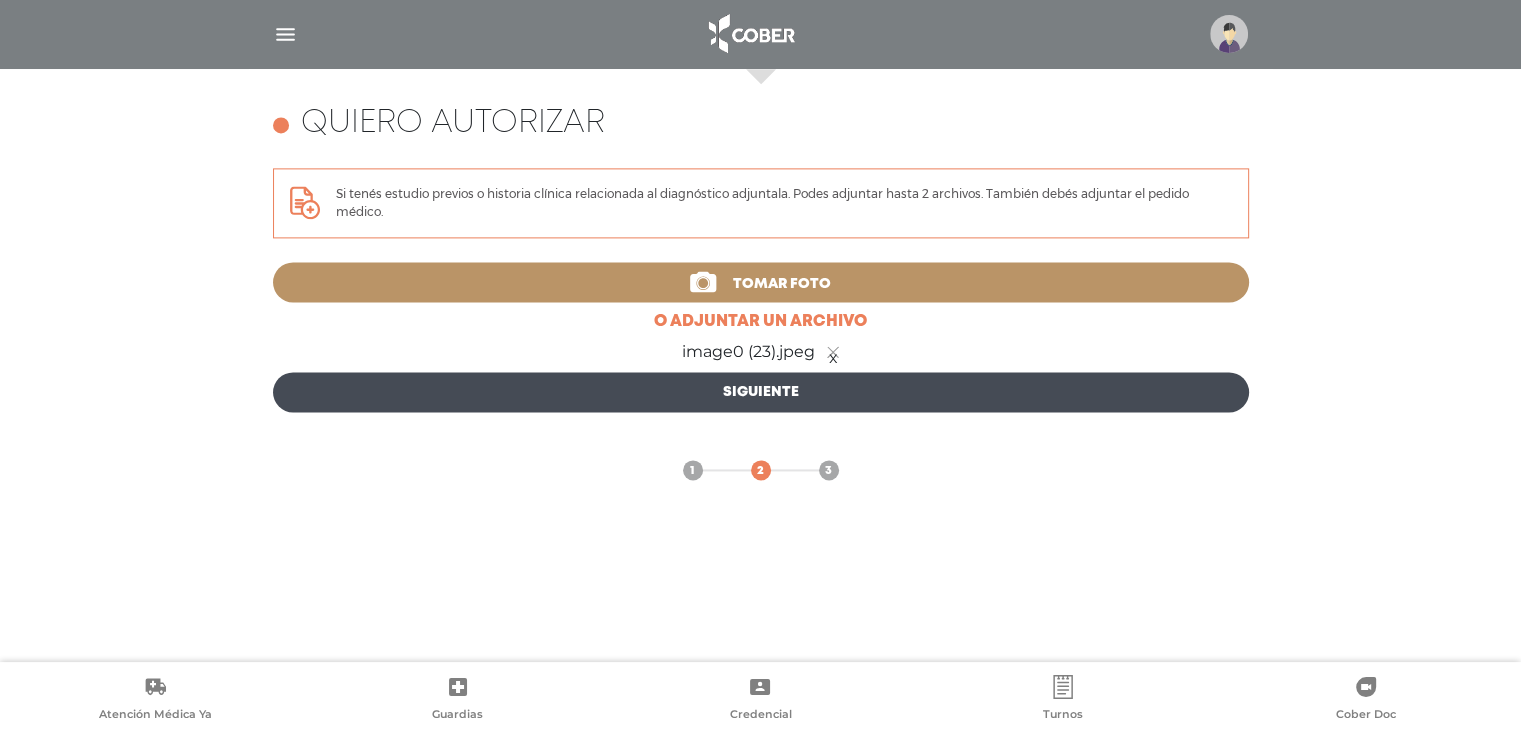 click on "Siguiente" at bounding box center (761, 392) 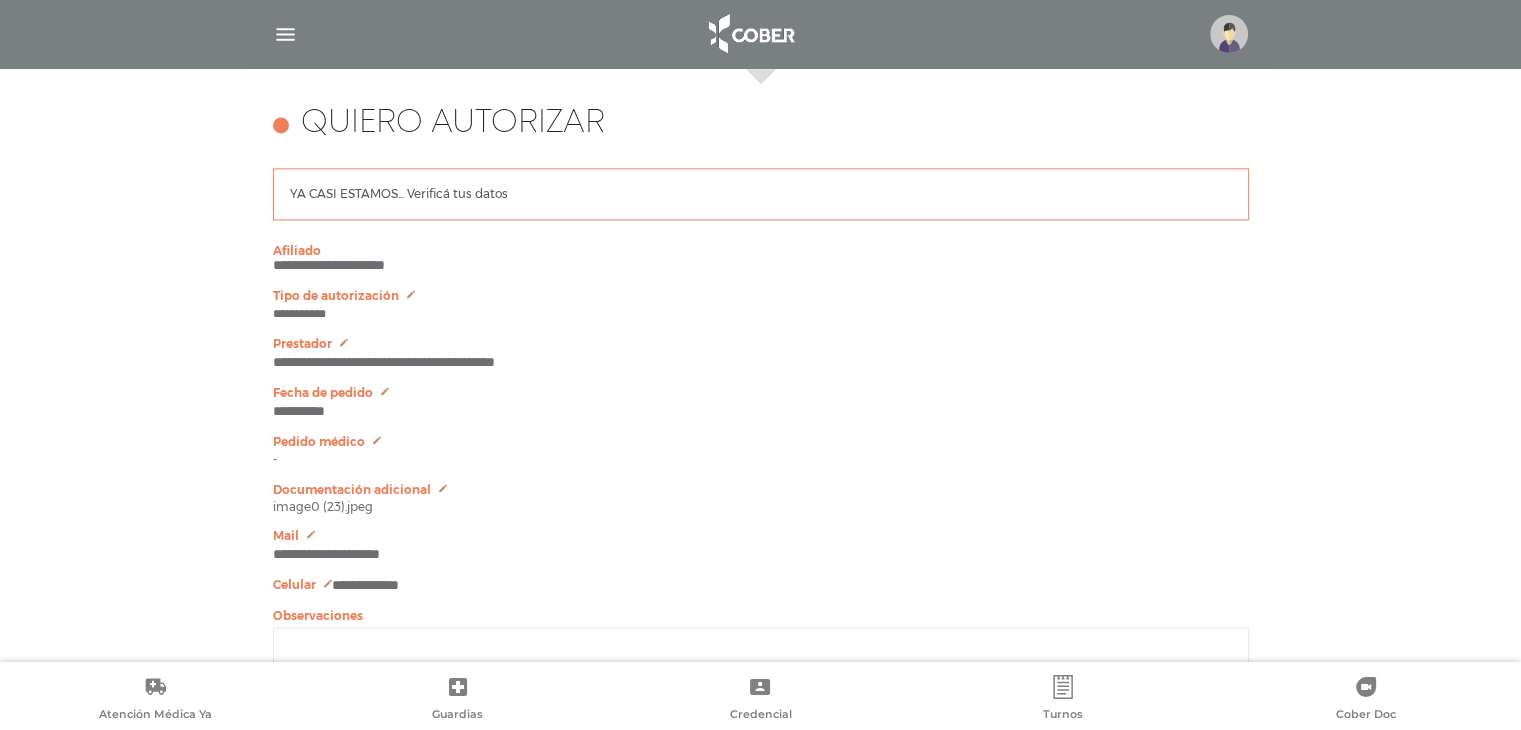 scroll, scrollTop: 2981, scrollLeft: 0, axis: vertical 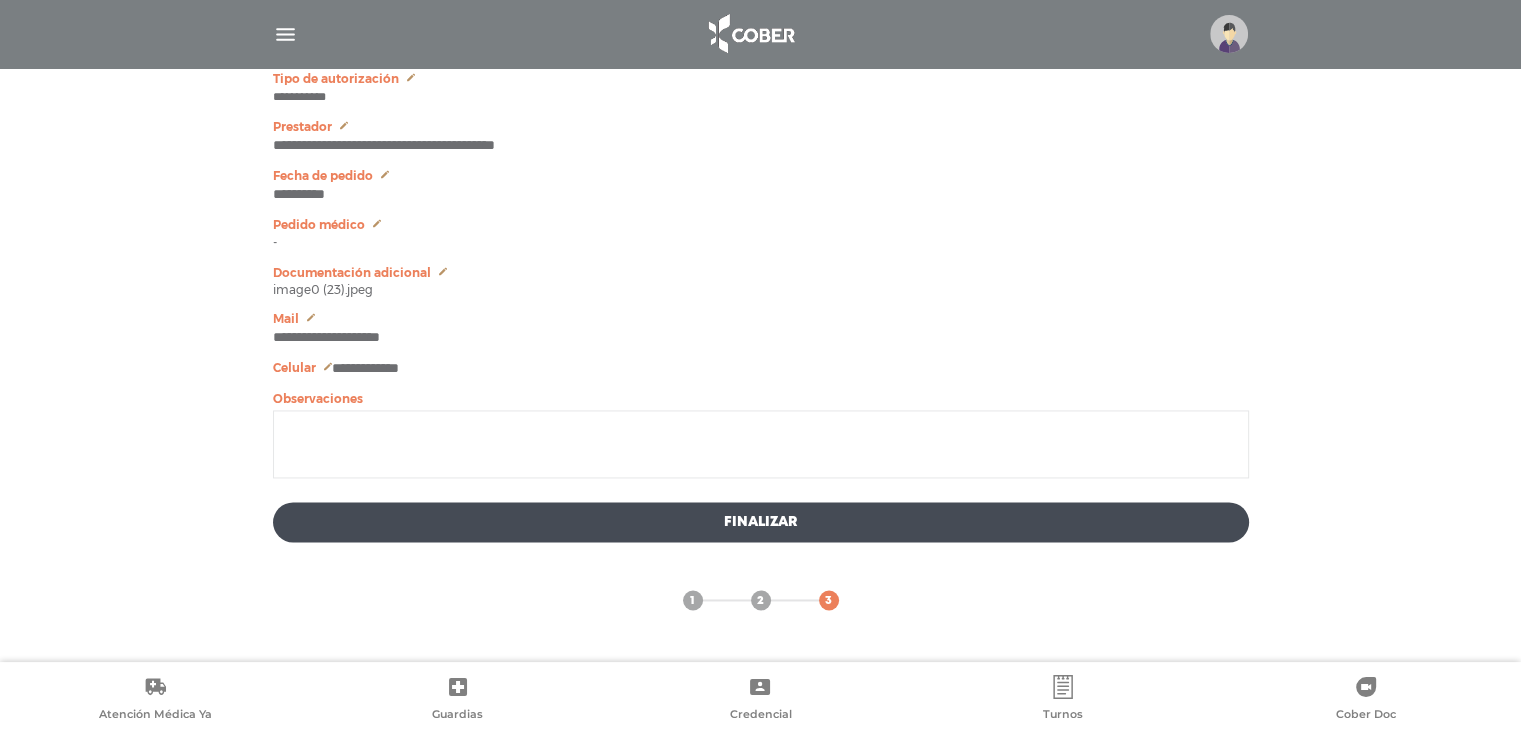 click on "1 2 3" at bounding box center [761, 576] 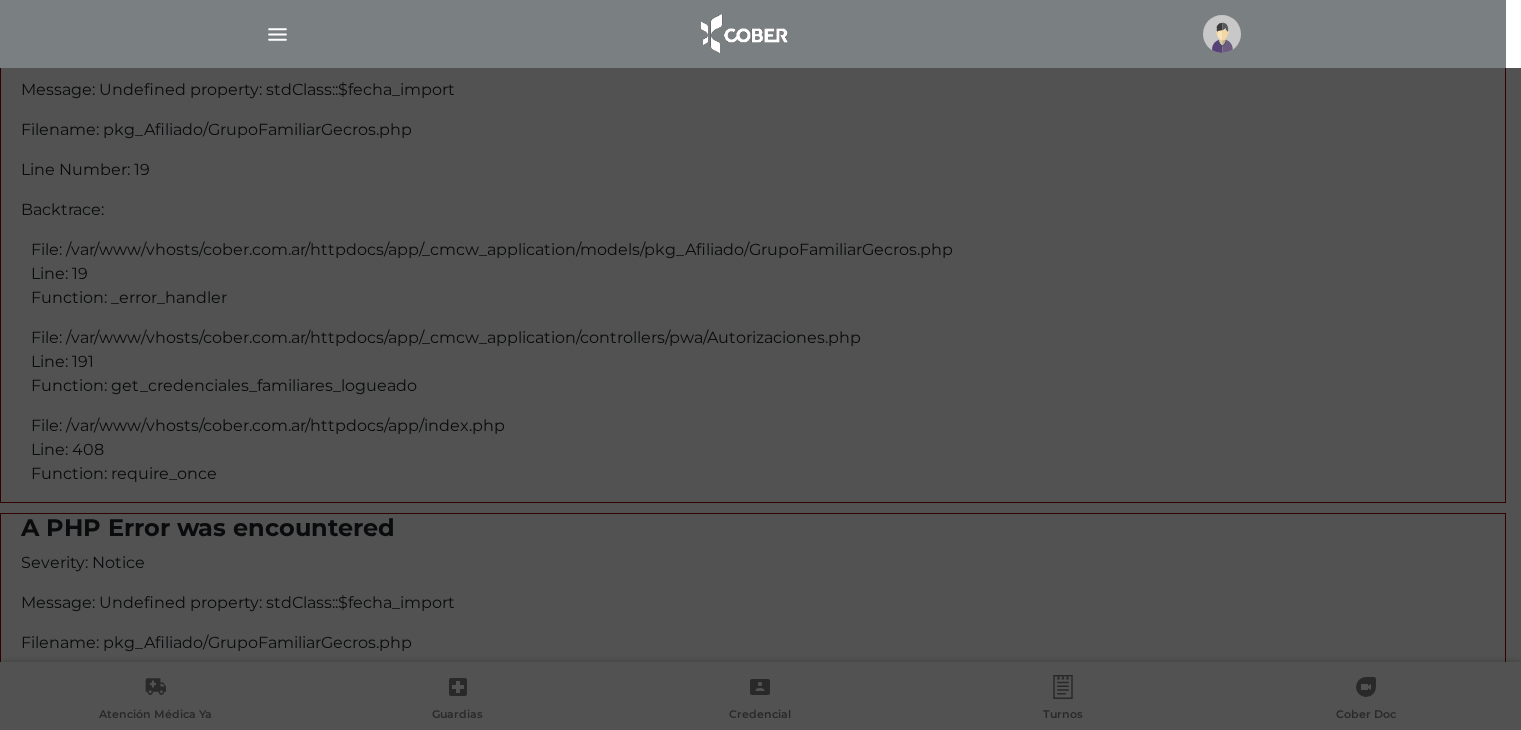 scroll, scrollTop: 0, scrollLeft: 0, axis: both 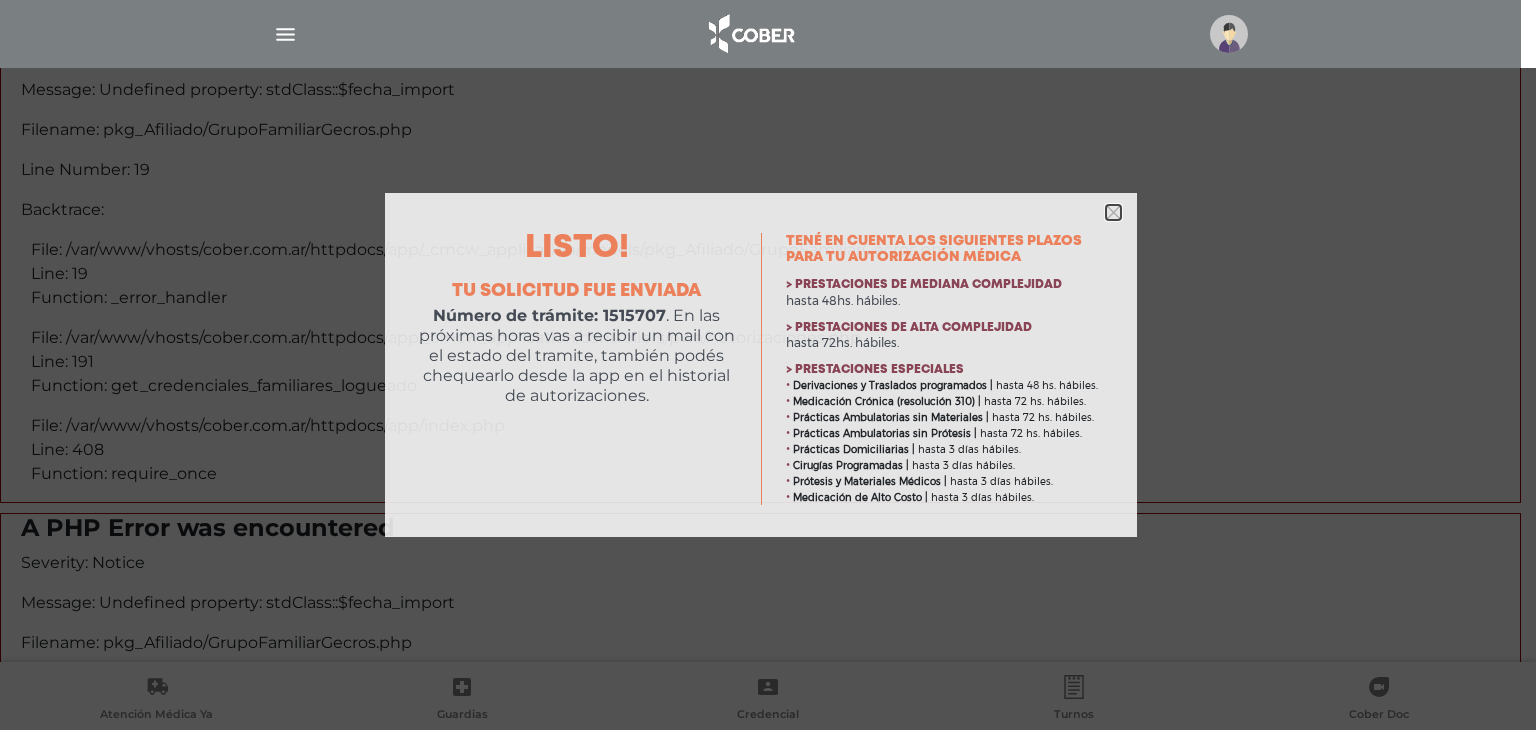 click at bounding box center (1113, 212) 